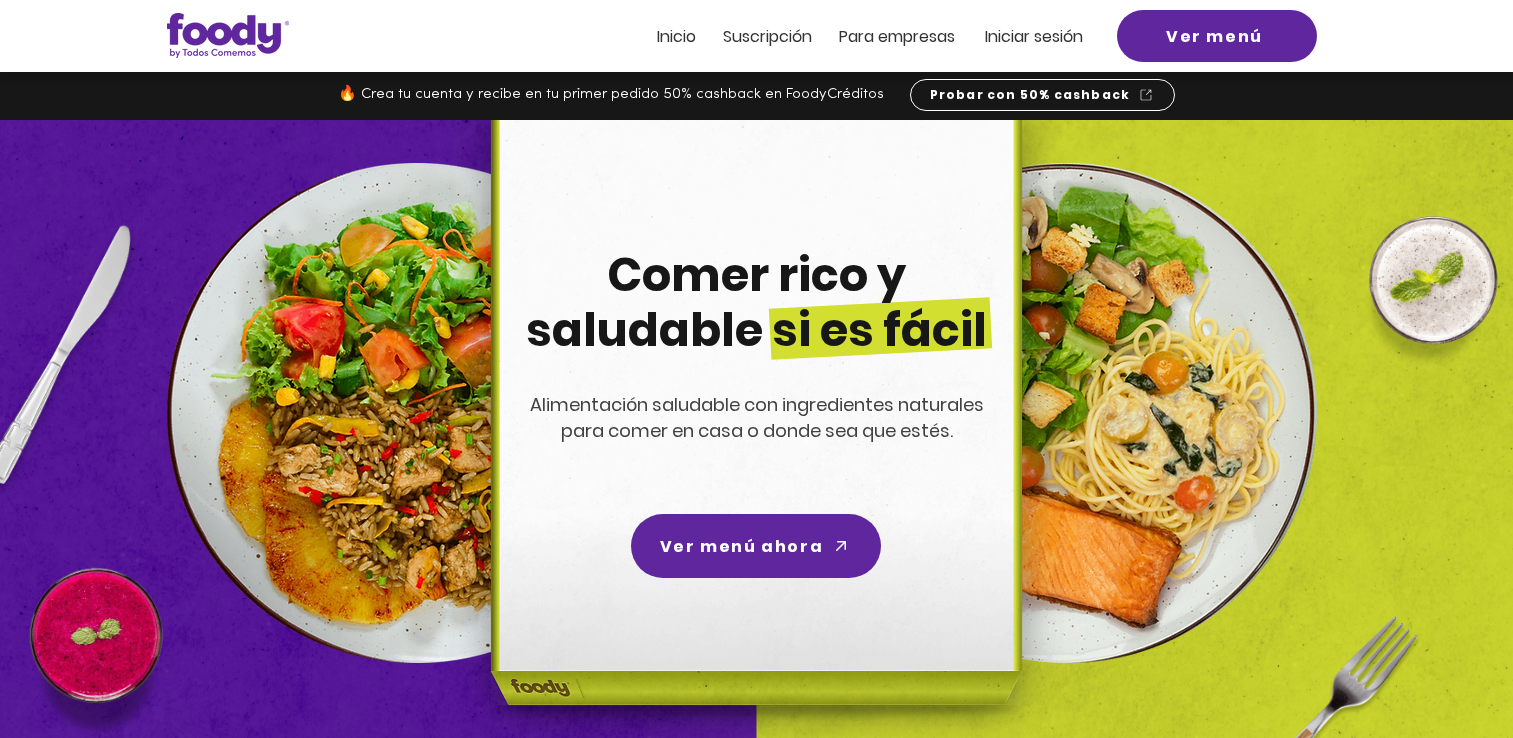 scroll, scrollTop: 0, scrollLeft: 0, axis: both 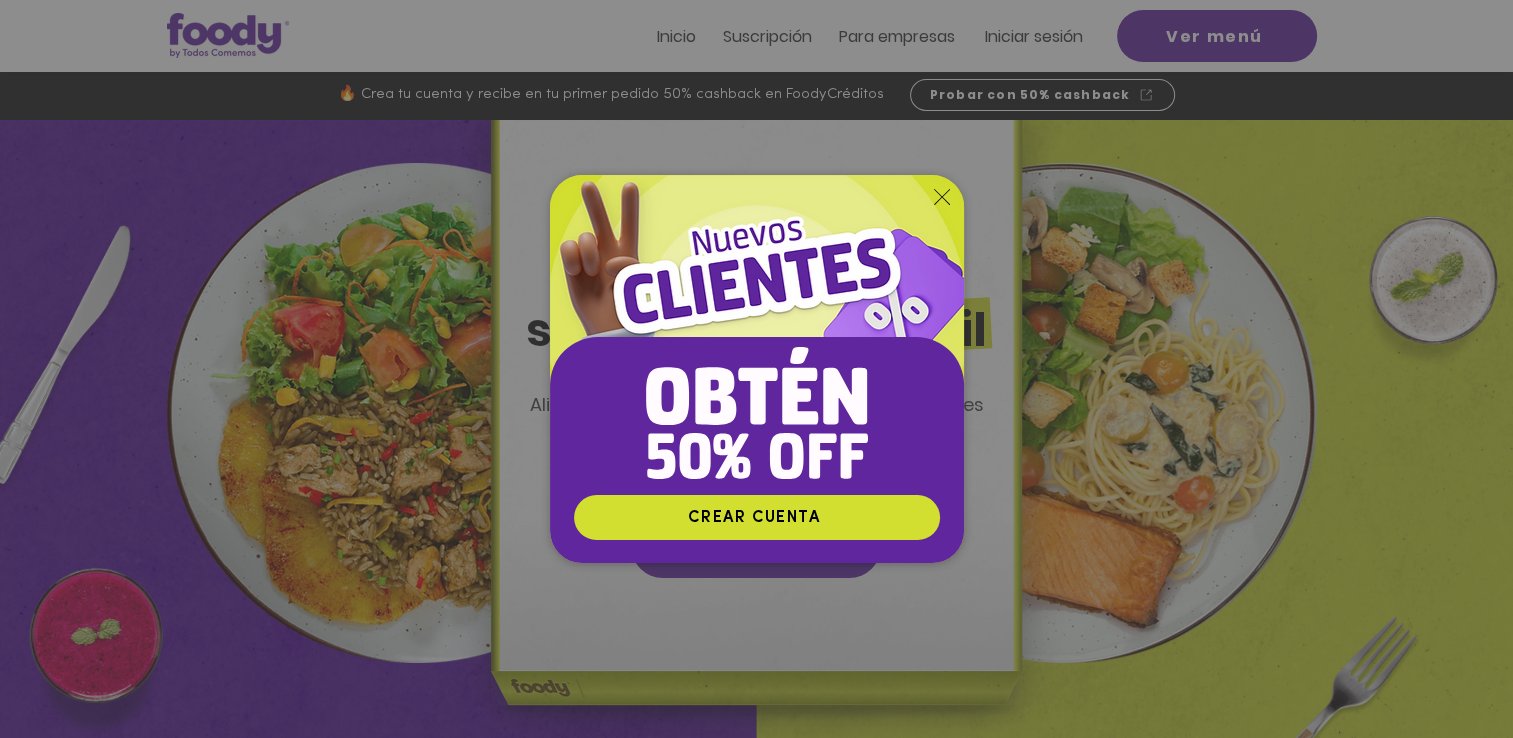 click 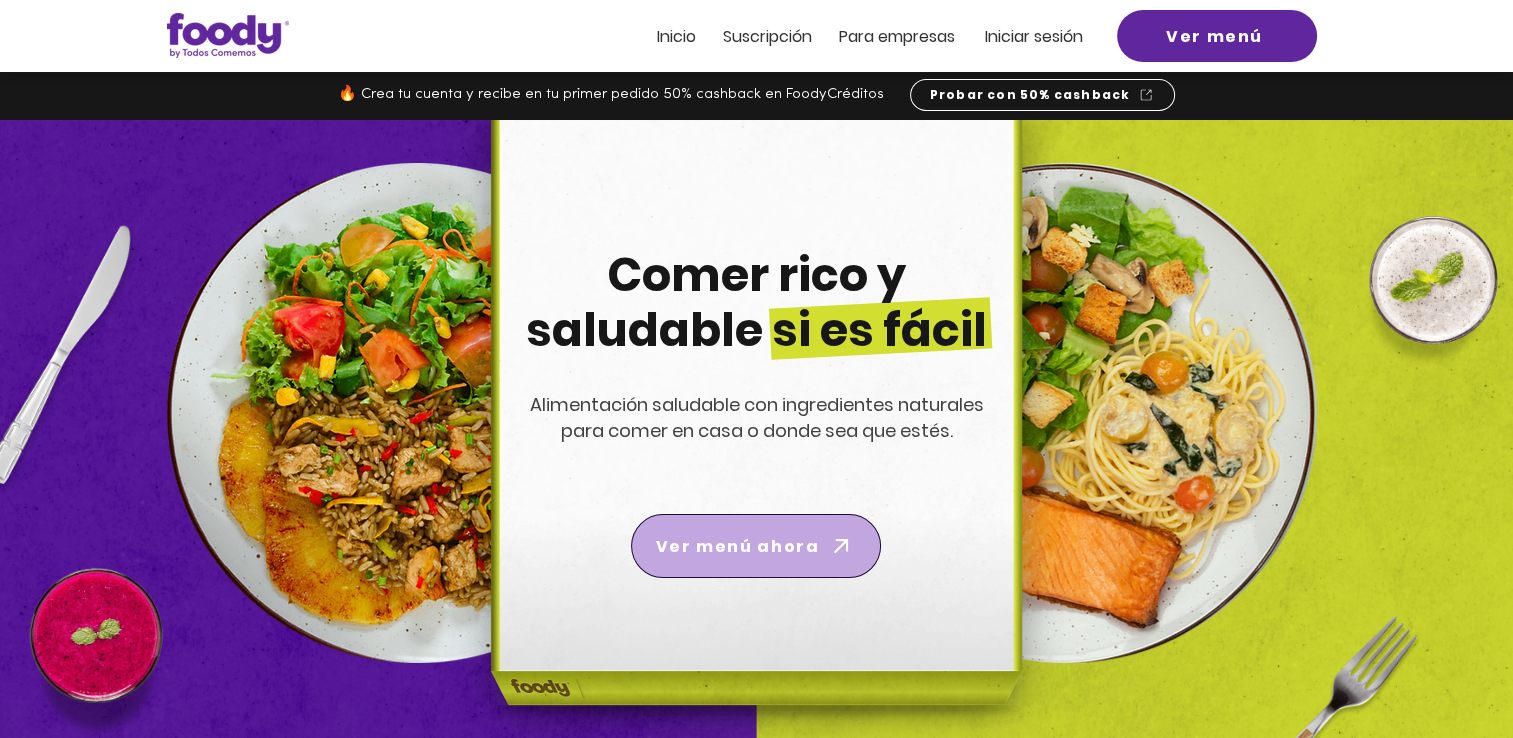 click 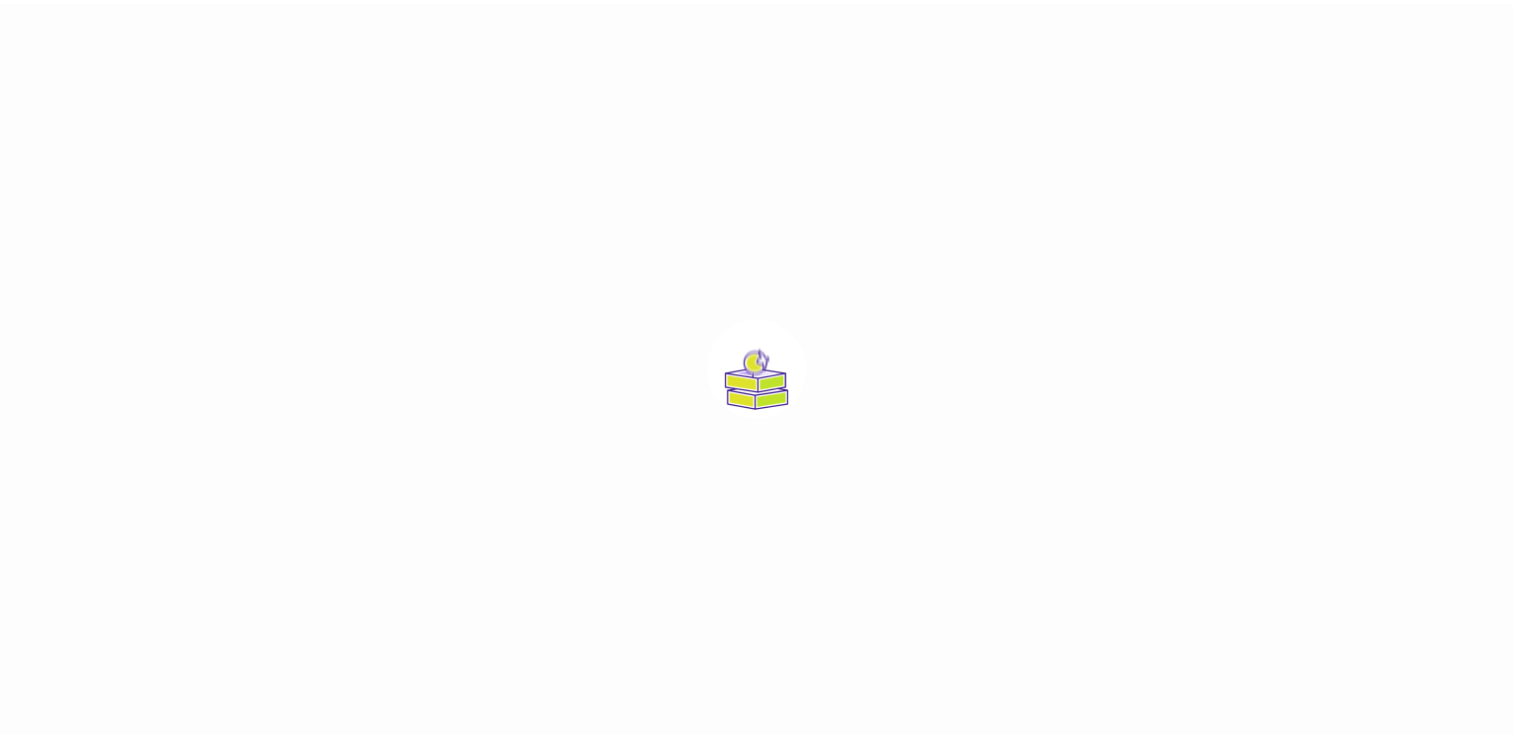 scroll, scrollTop: 0, scrollLeft: 0, axis: both 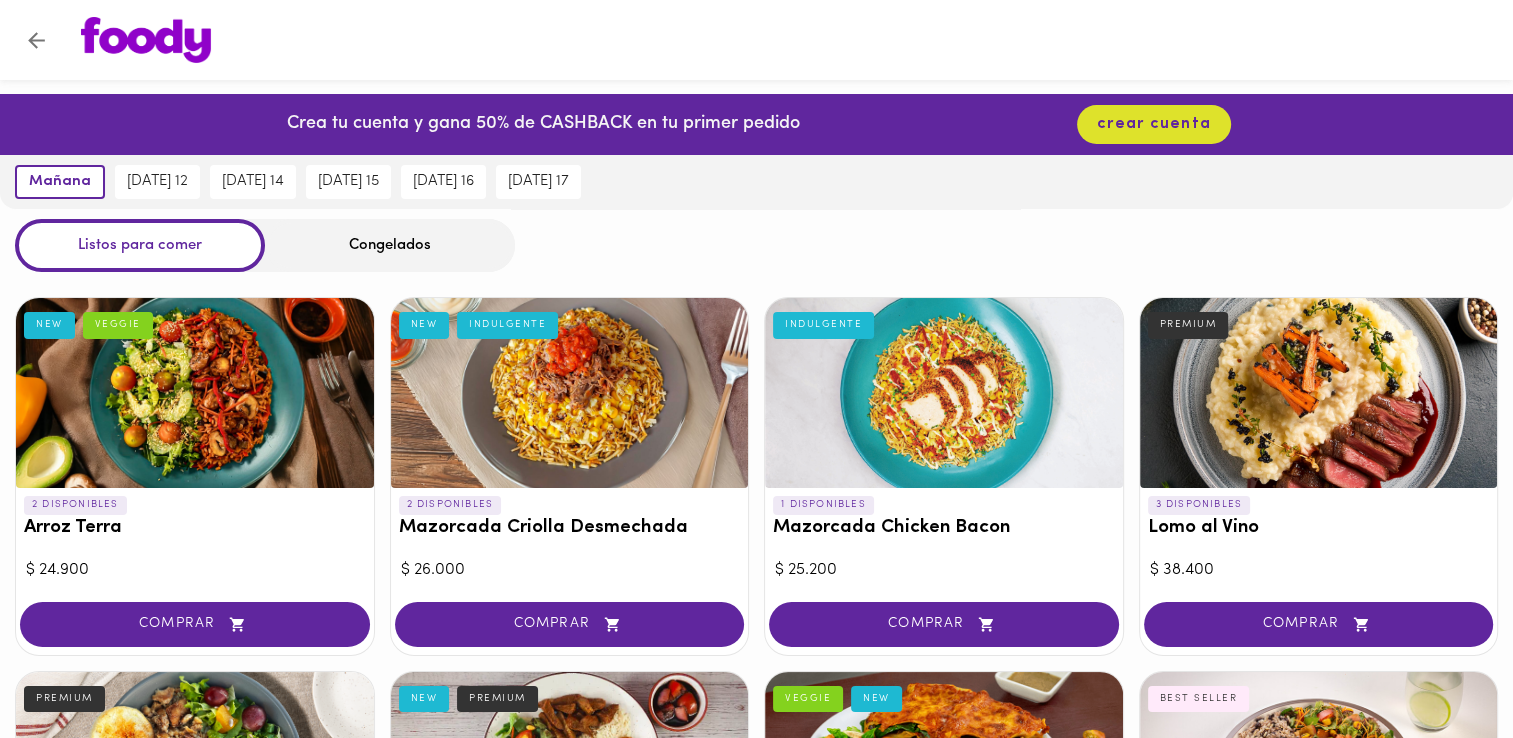 click 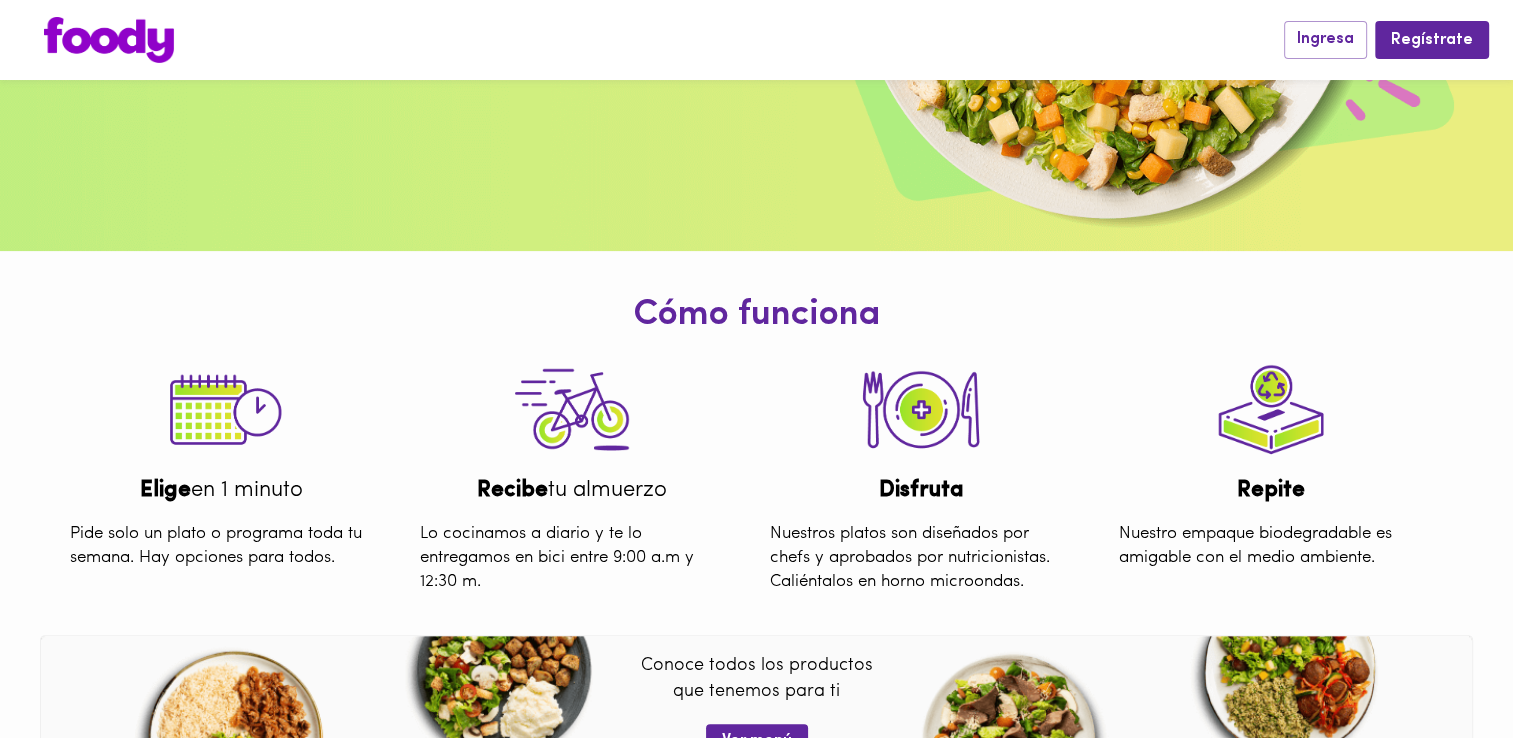 scroll, scrollTop: 482, scrollLeft: 0, axis: vertical 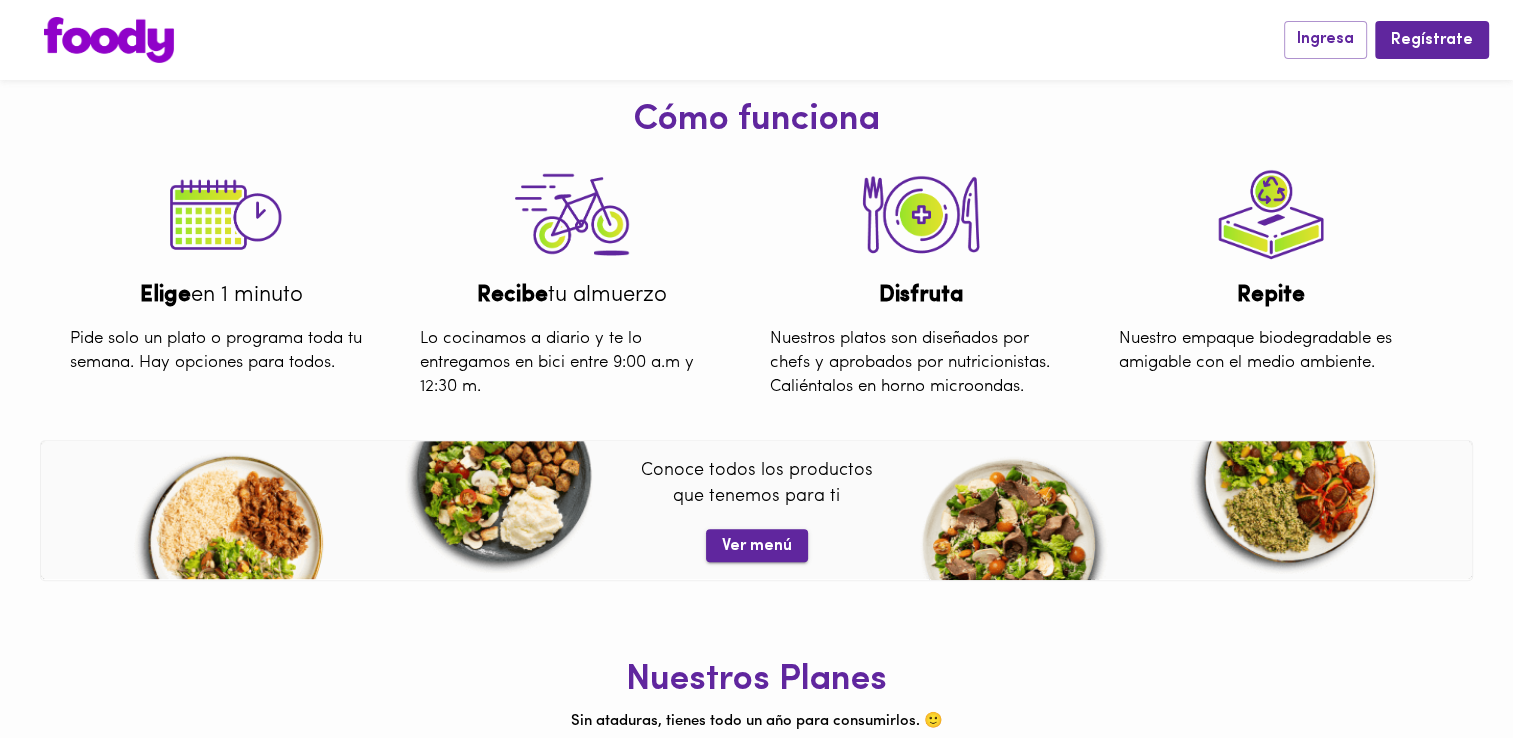click on "Ver menú" at bounding box center [757, 546] 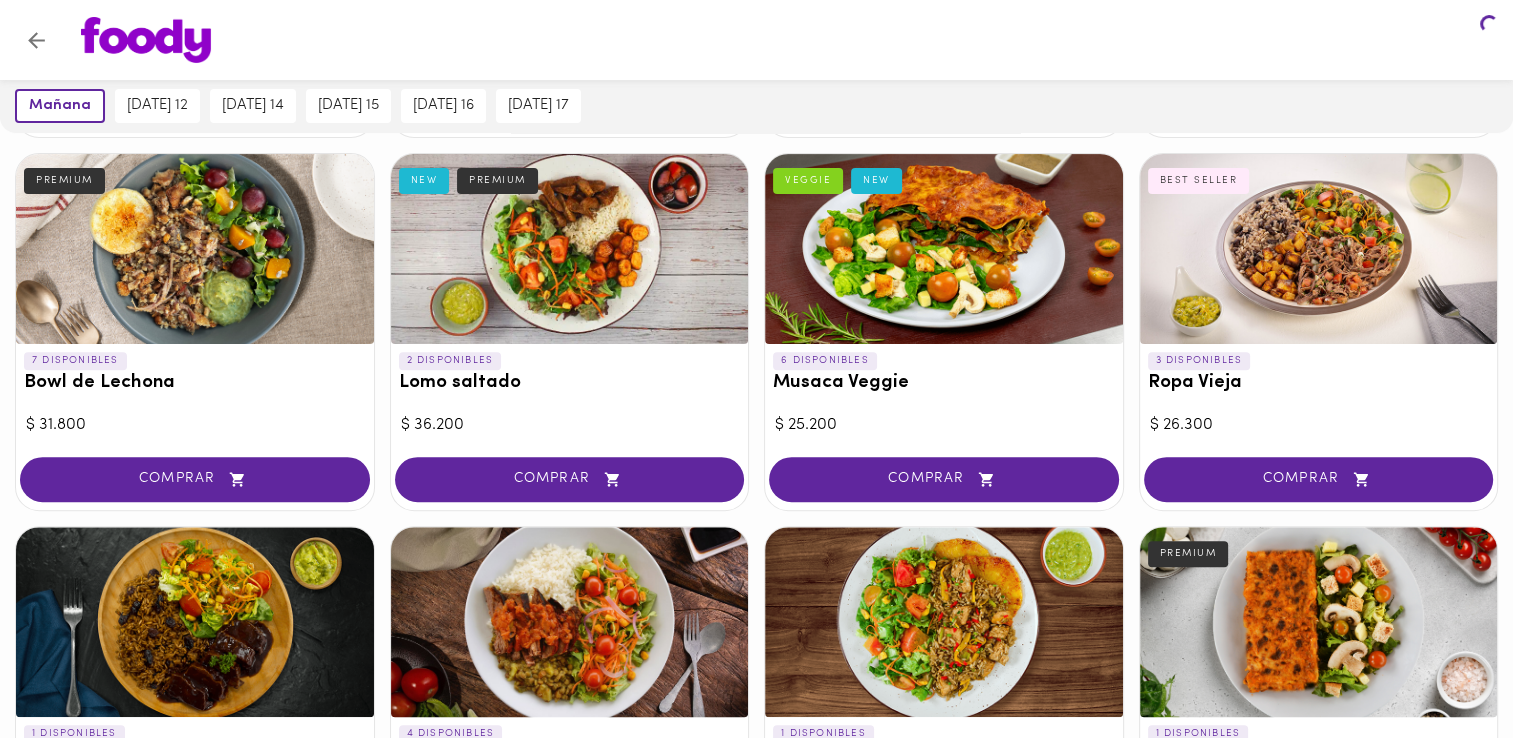 scroll, scrollTop: 0, scrollLeft: 0, axis: both 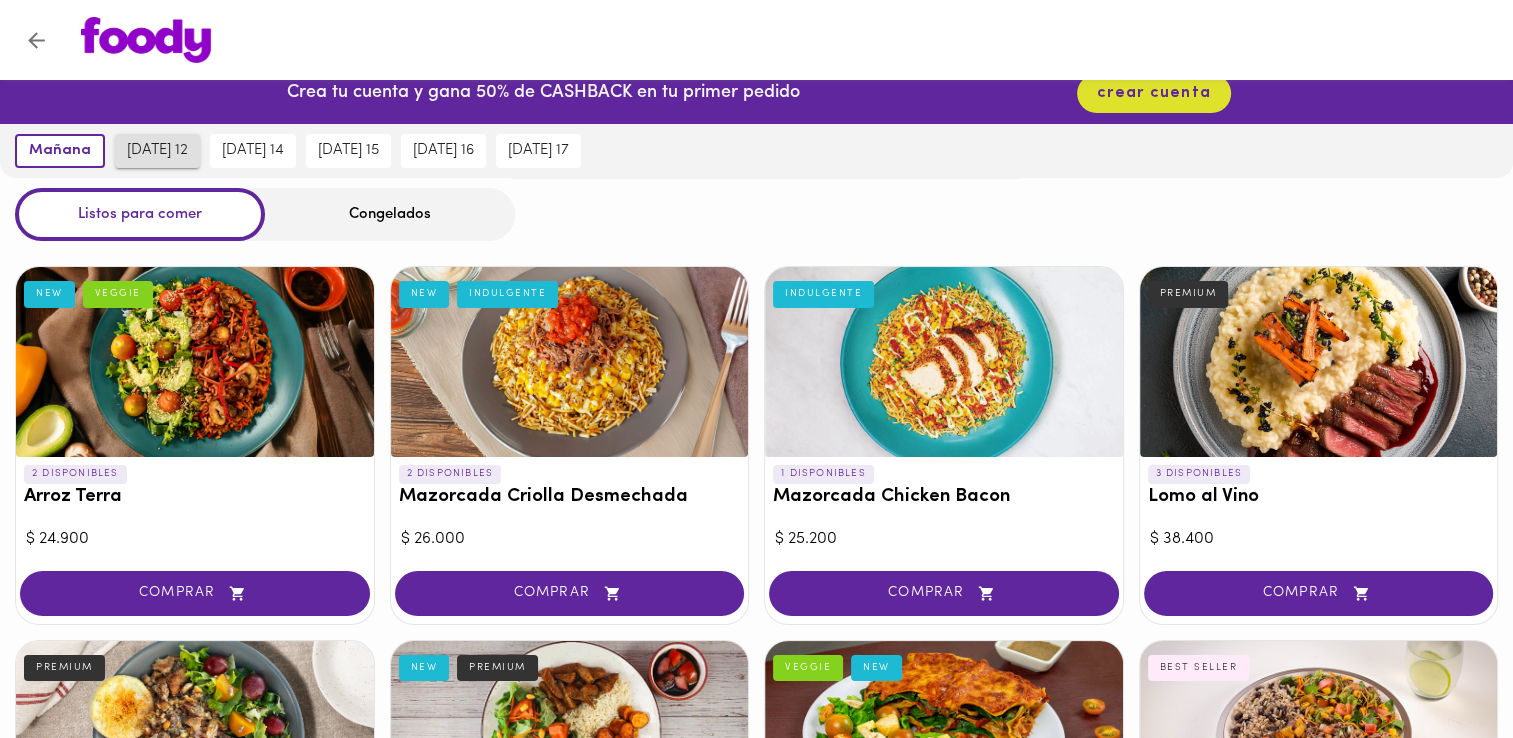 click on "sábado 12" at bounding box center (157, 151) 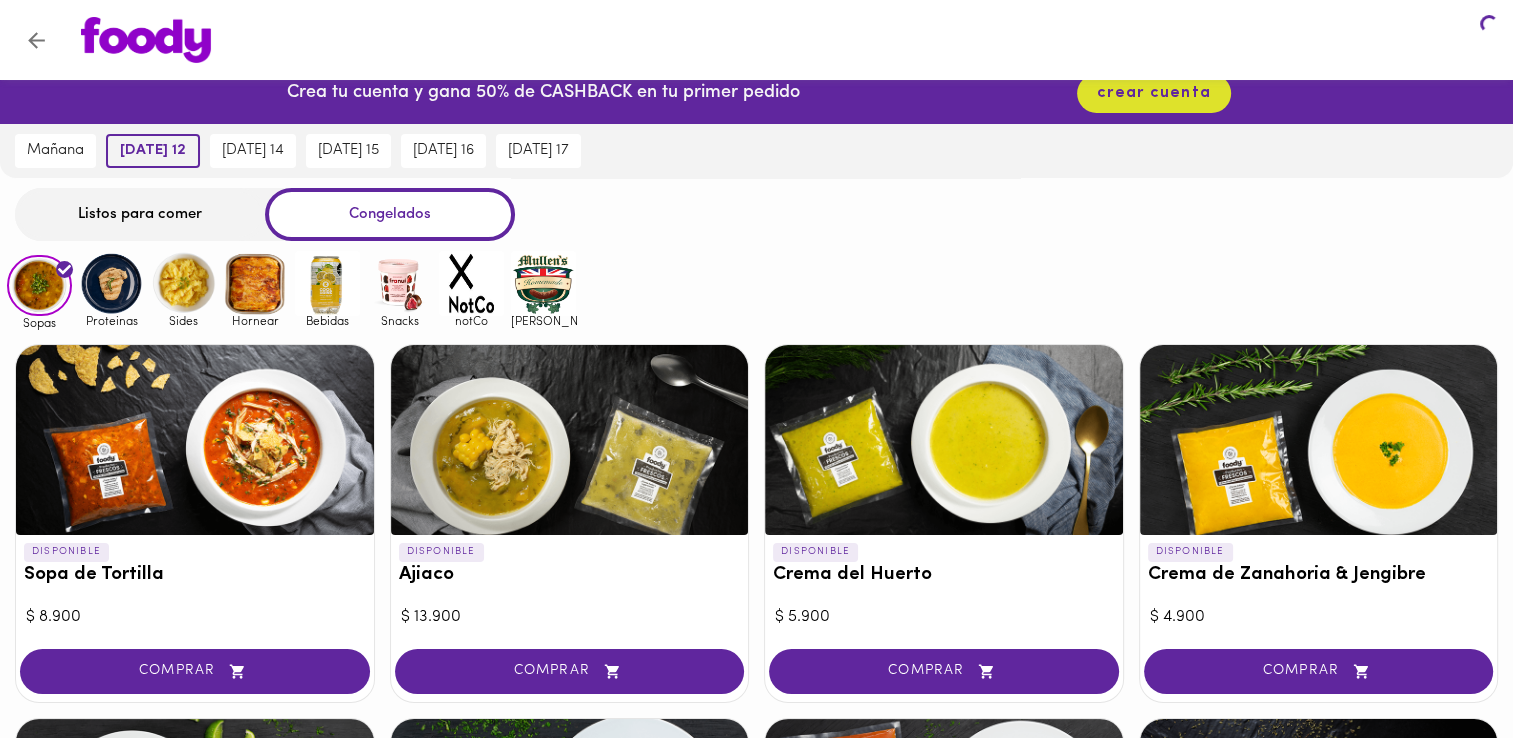 scroll, scrollTop: 0, scrollLeft: 0, axis: both 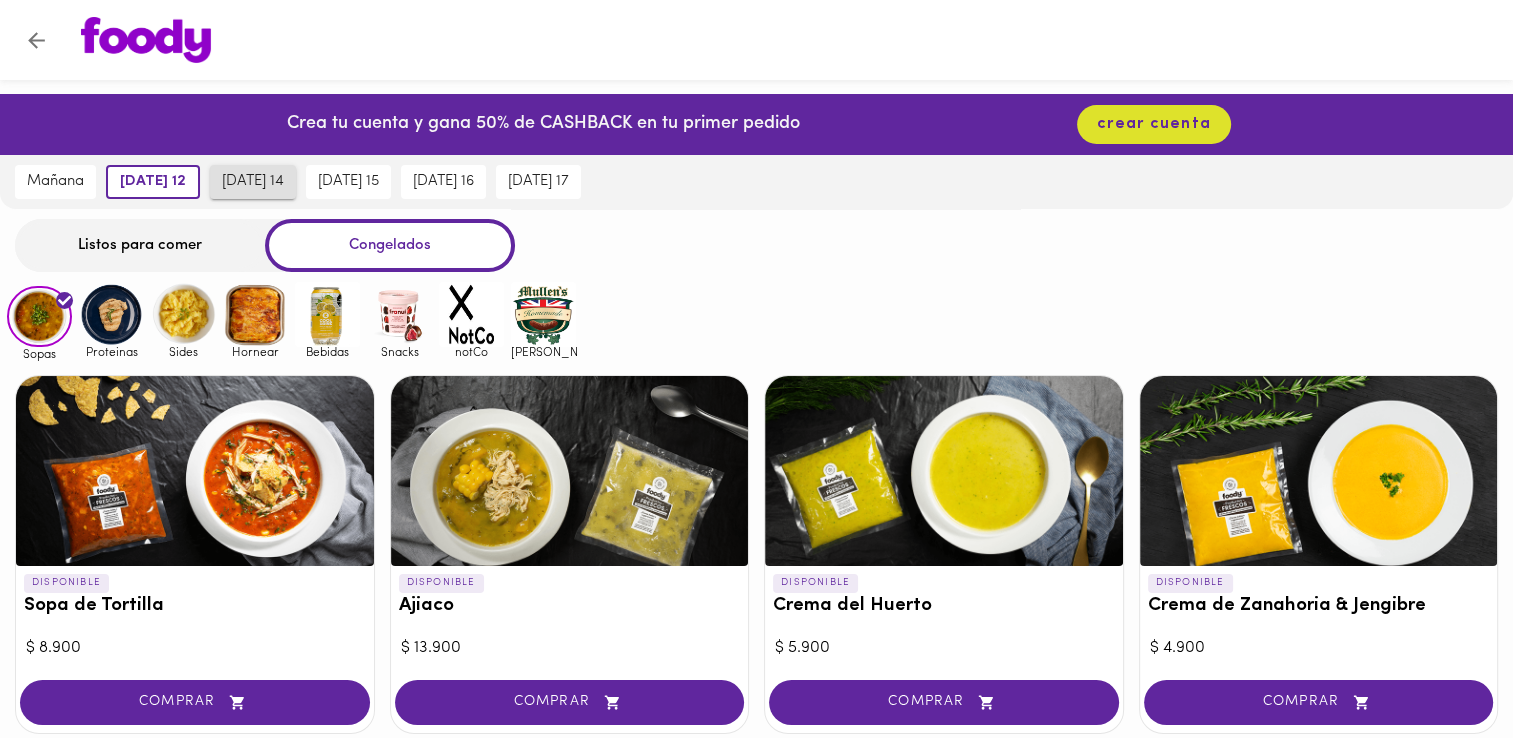 click on "lunes 14" at bounding box center [253, 182] 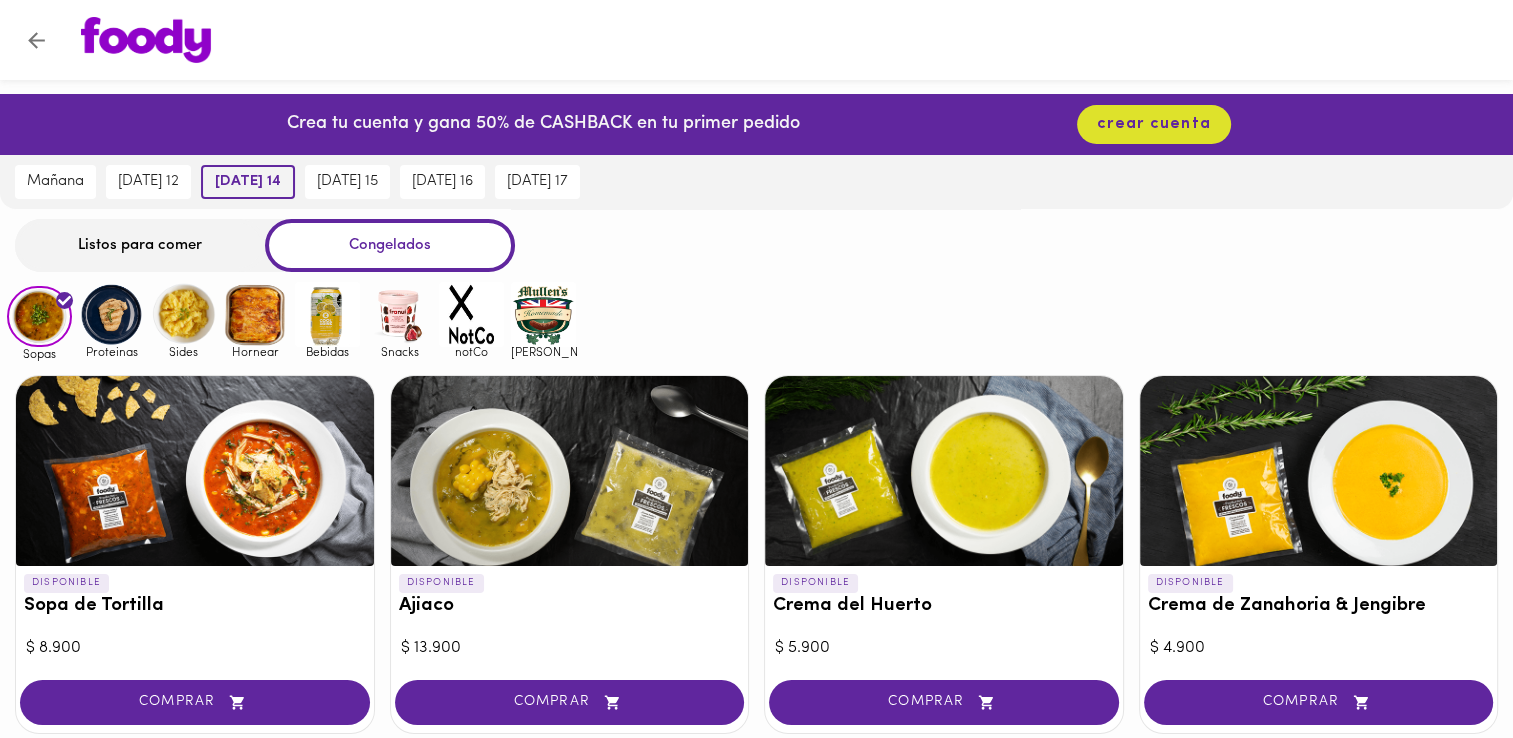 click on "lunes 14" at bounding box center (248, 182) 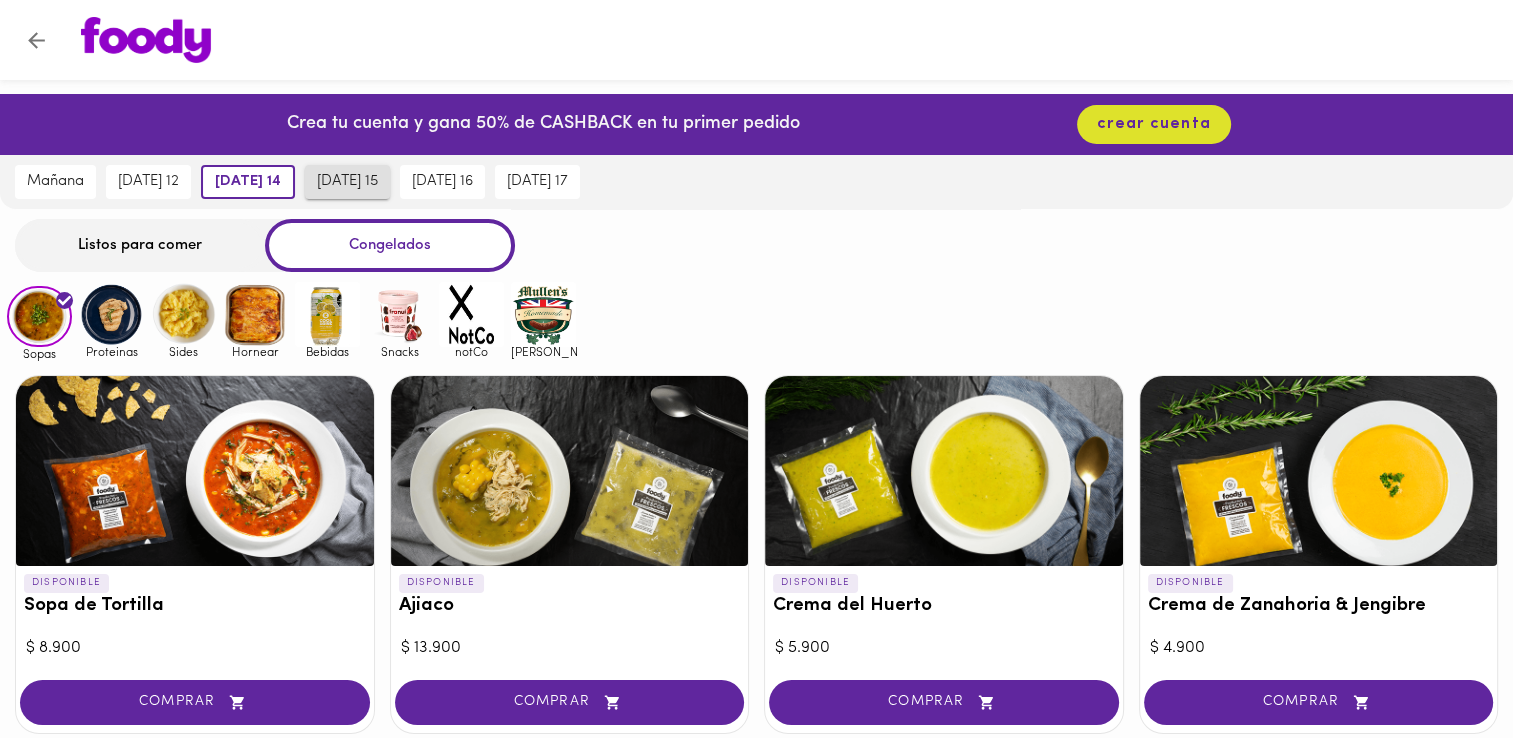 click on "martes 15" at bounding box center [347, 182] 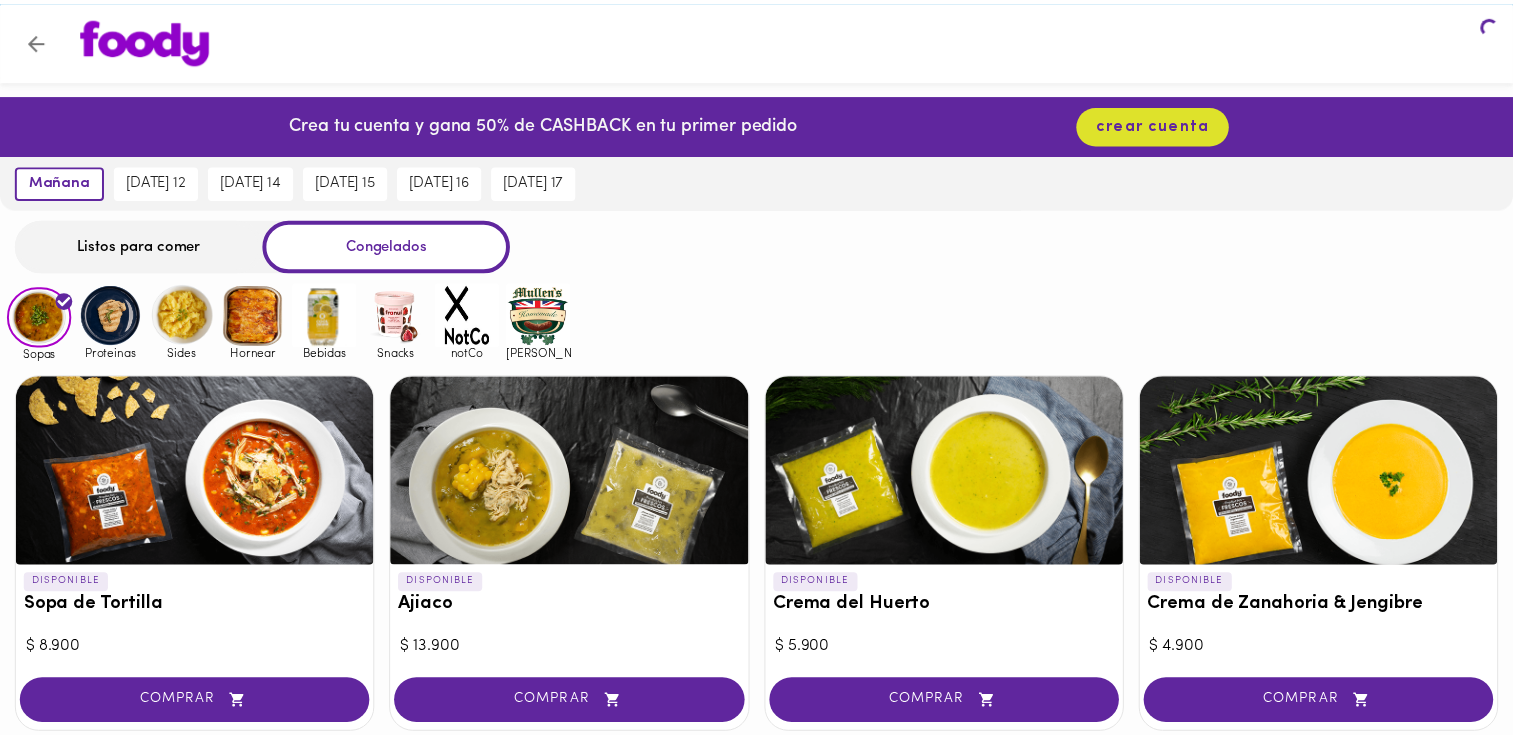 scroll, scrollTop: 0, scrollLeft: 0, axis: both 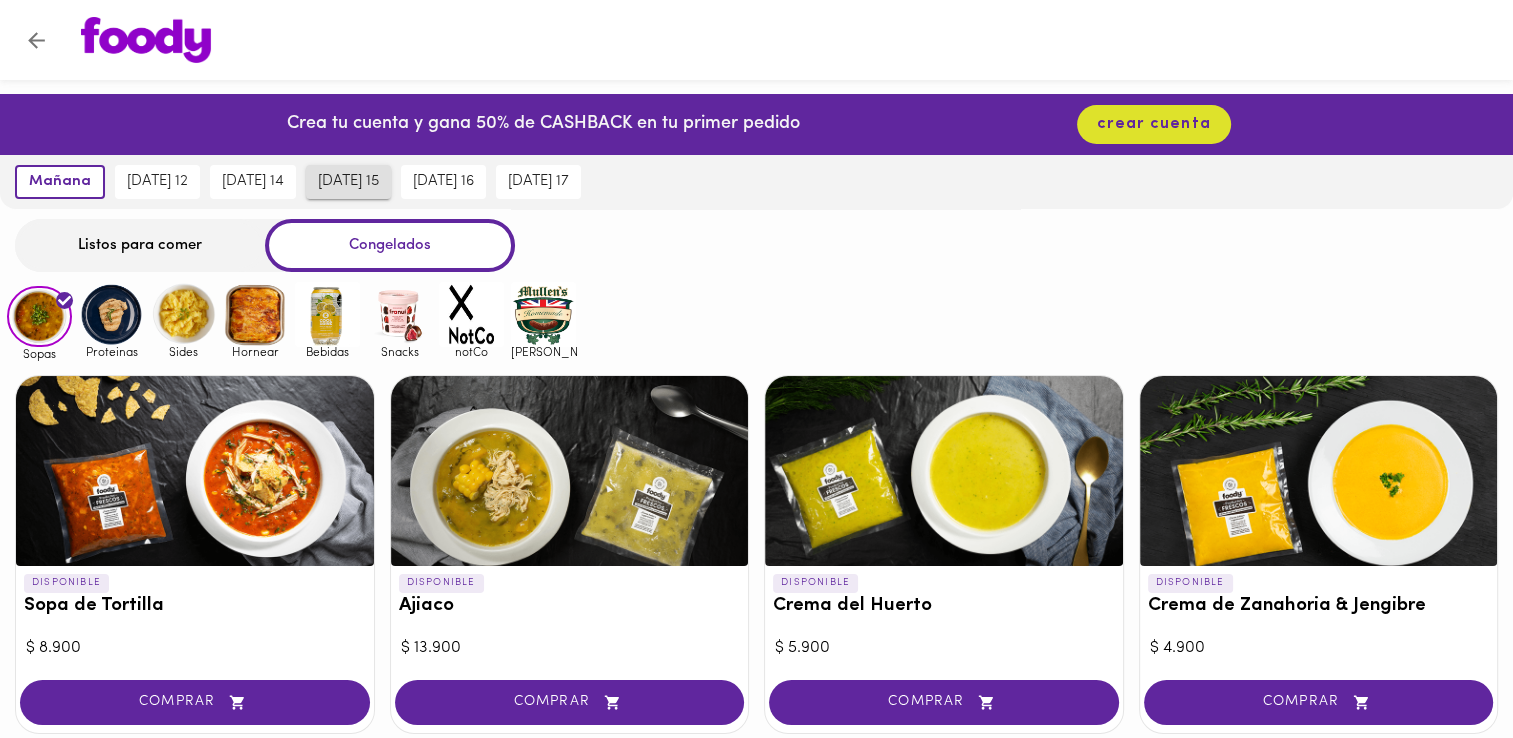 click on "[DATE] 15" at bounding box center [348, 182] 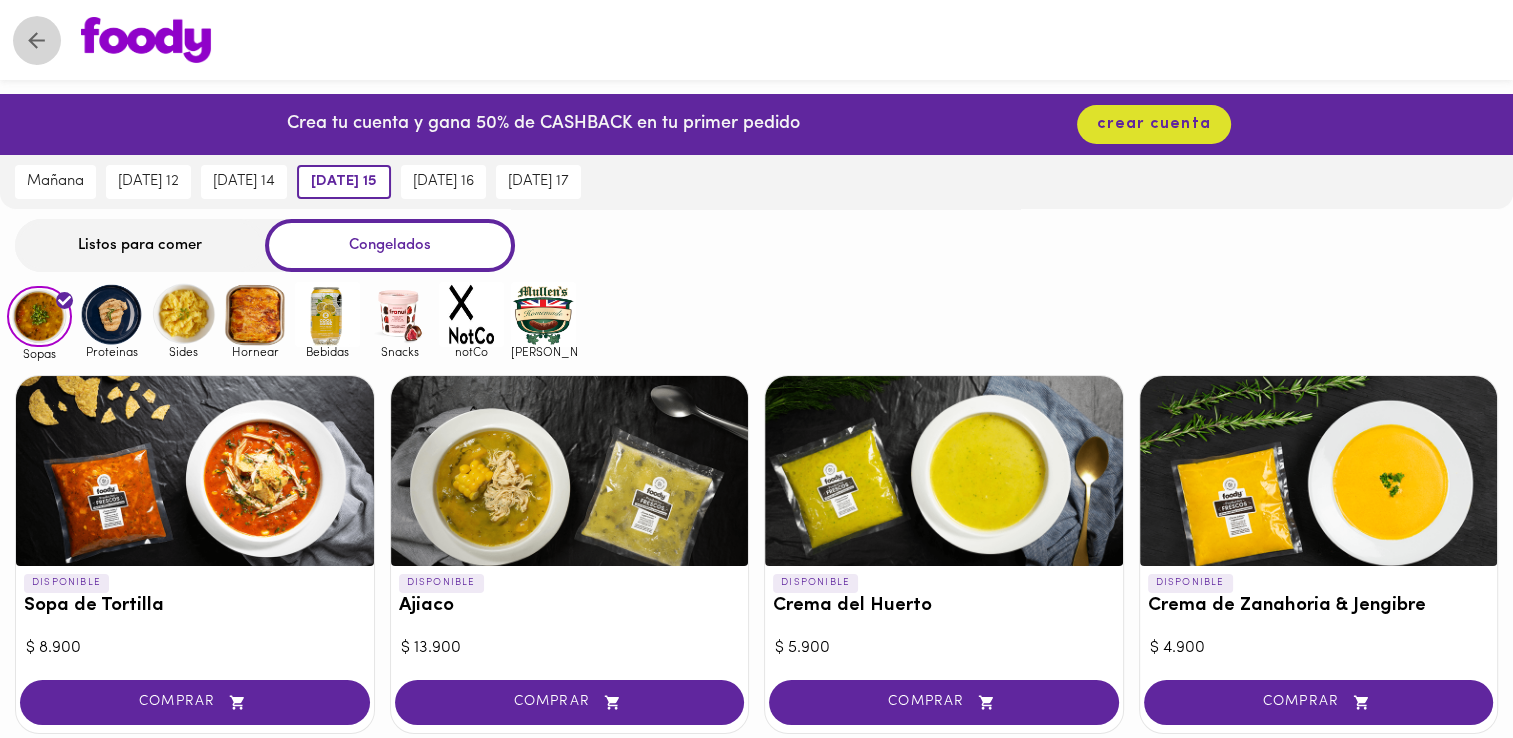 click 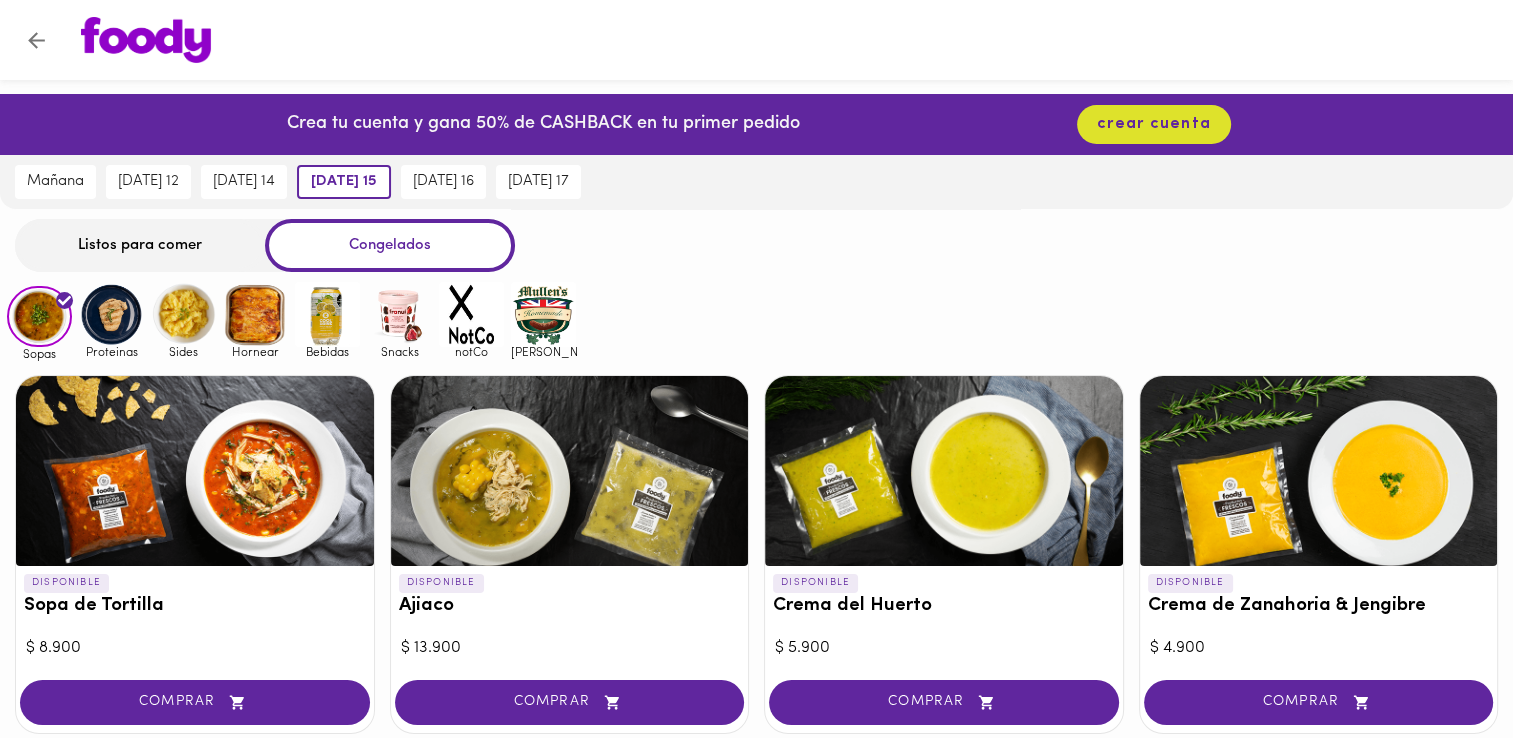 scroll, scrollTop: 596, scrollLeft: 0, axis: vertical 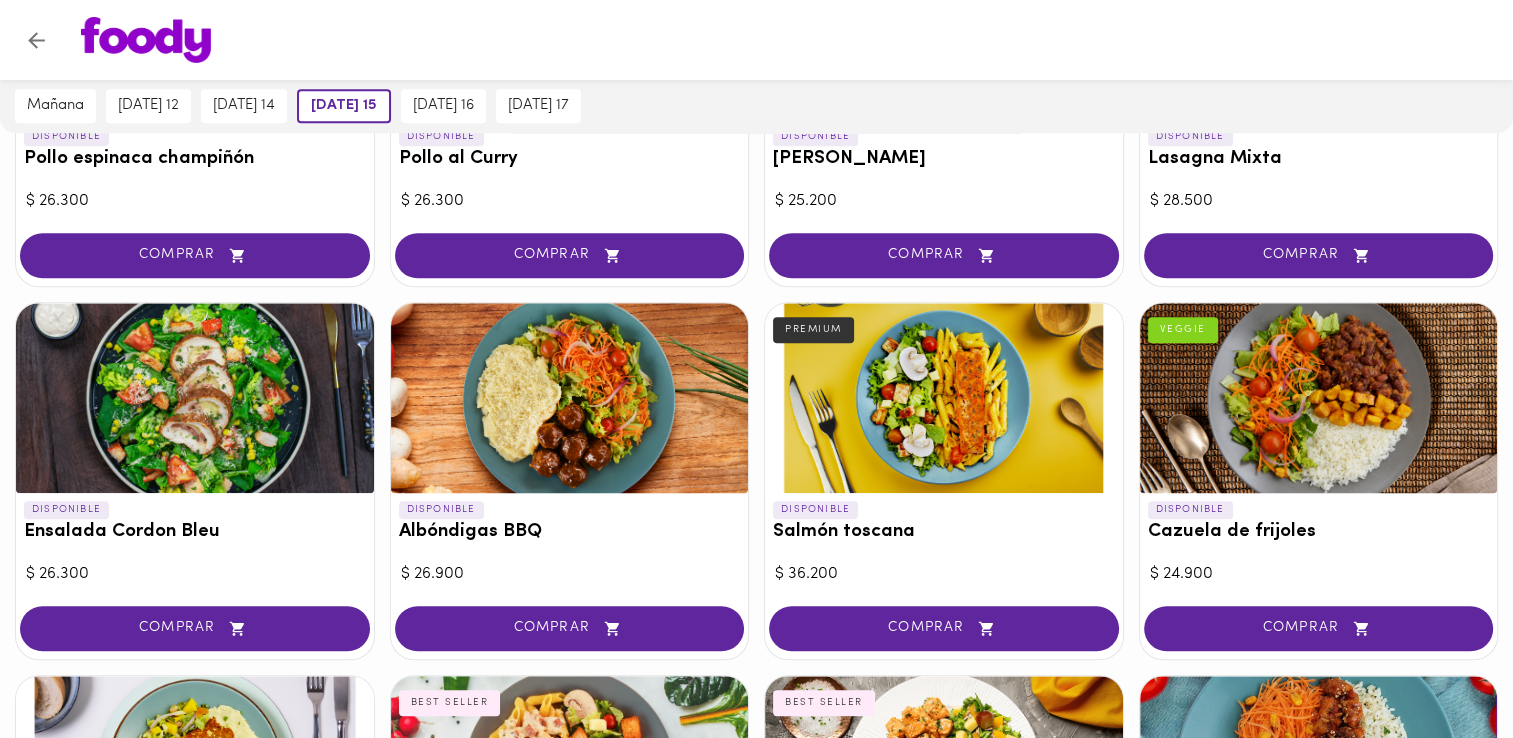 click at bounding box center (195, 398) 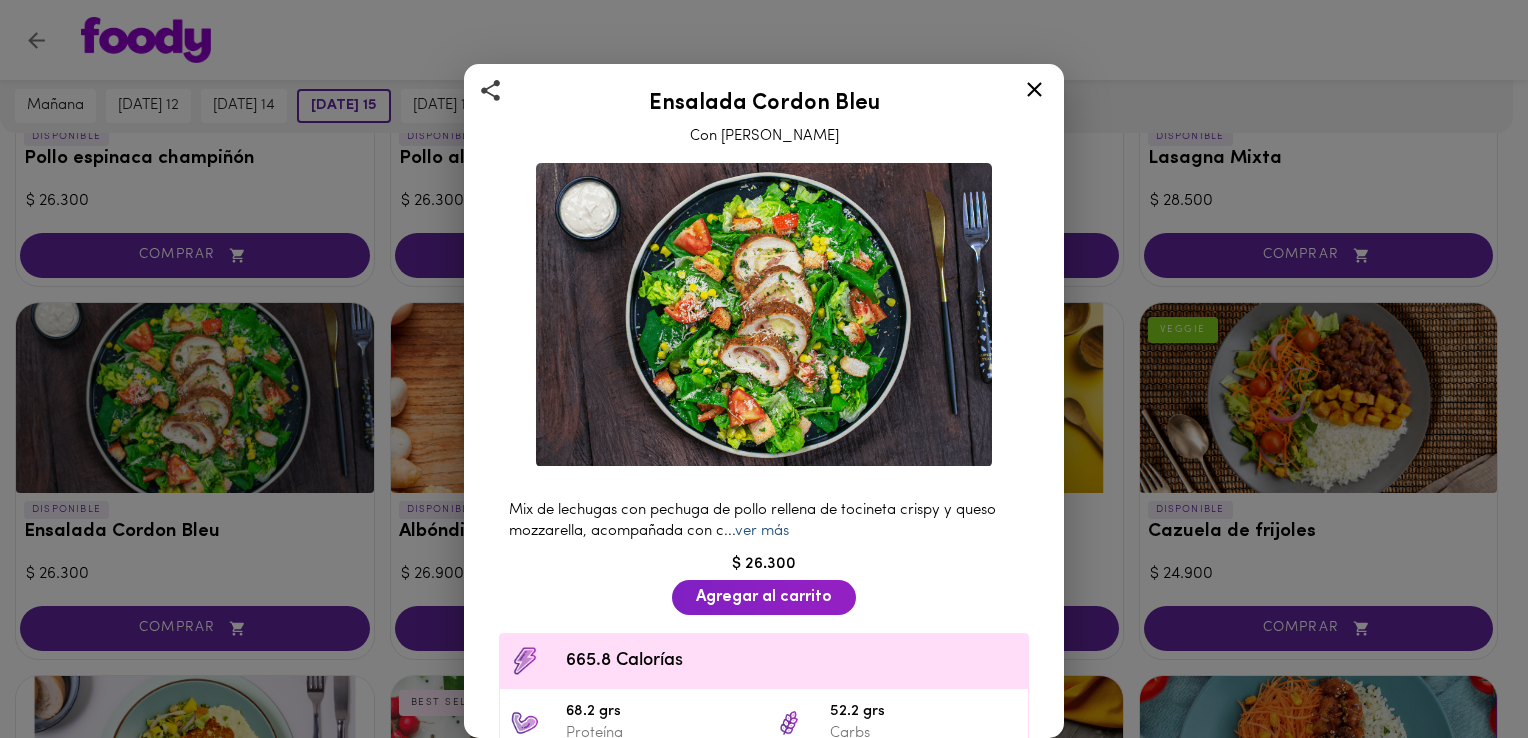 click on "ver más" at bounding box center (762, 531) 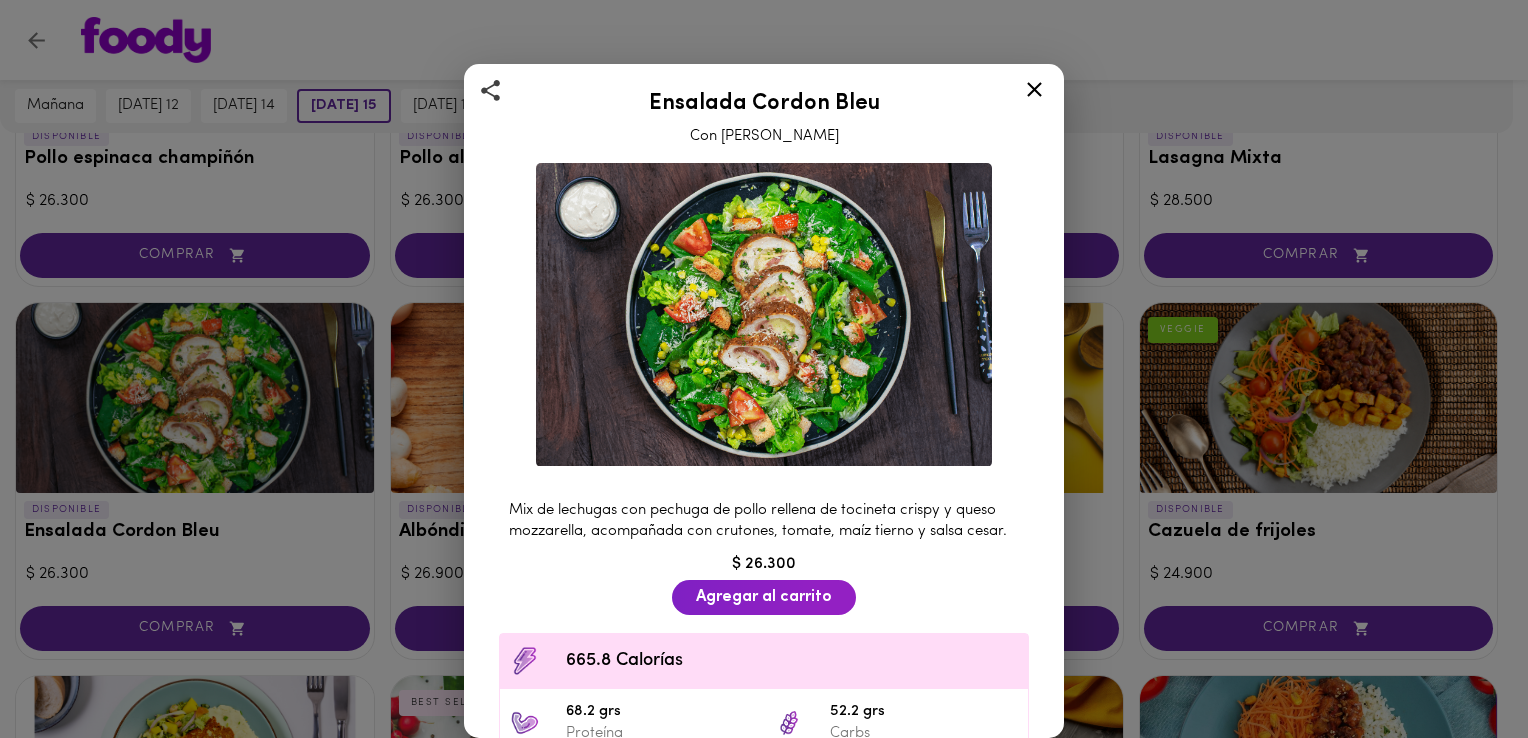 click 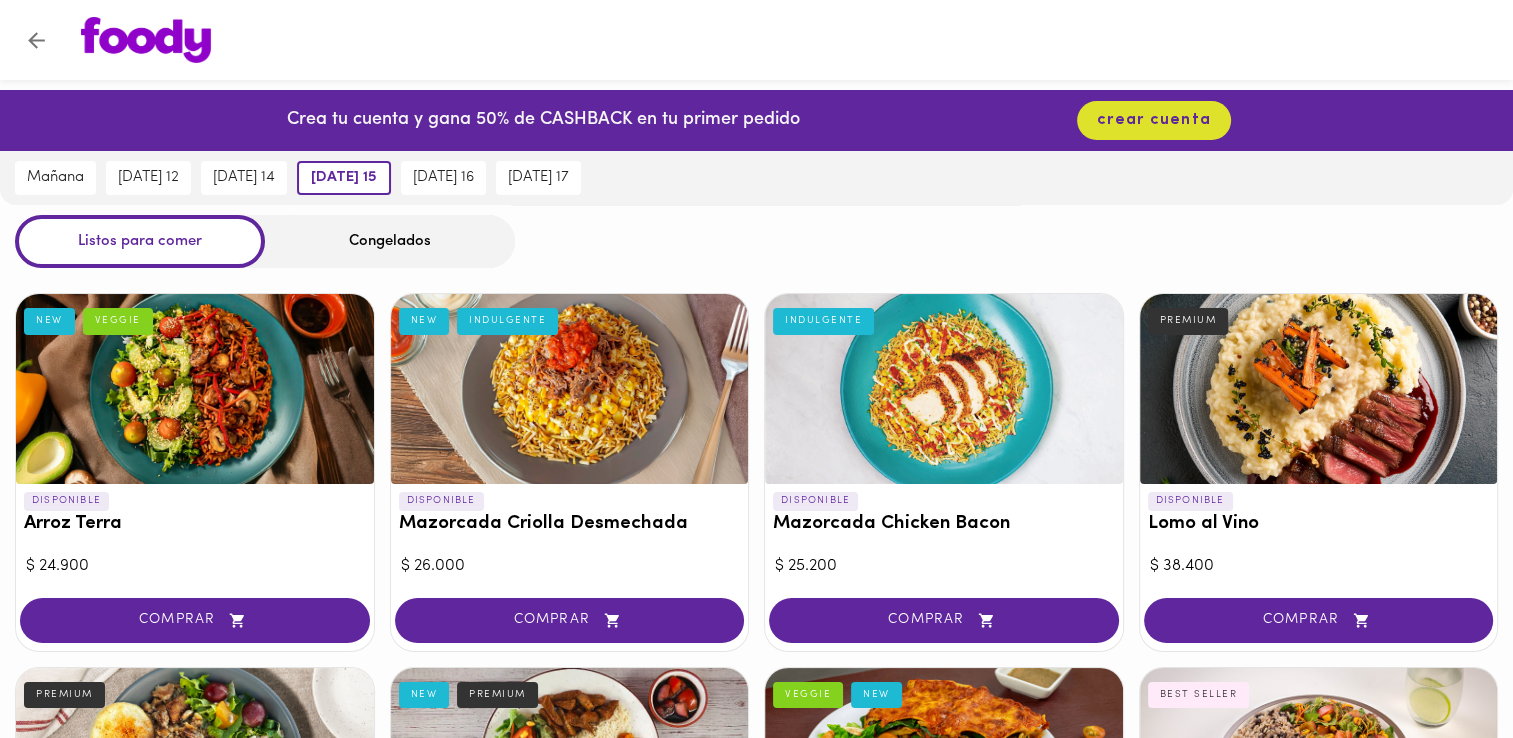 scroll, scrollTop: 0, scrollLeft: 0, axis: both 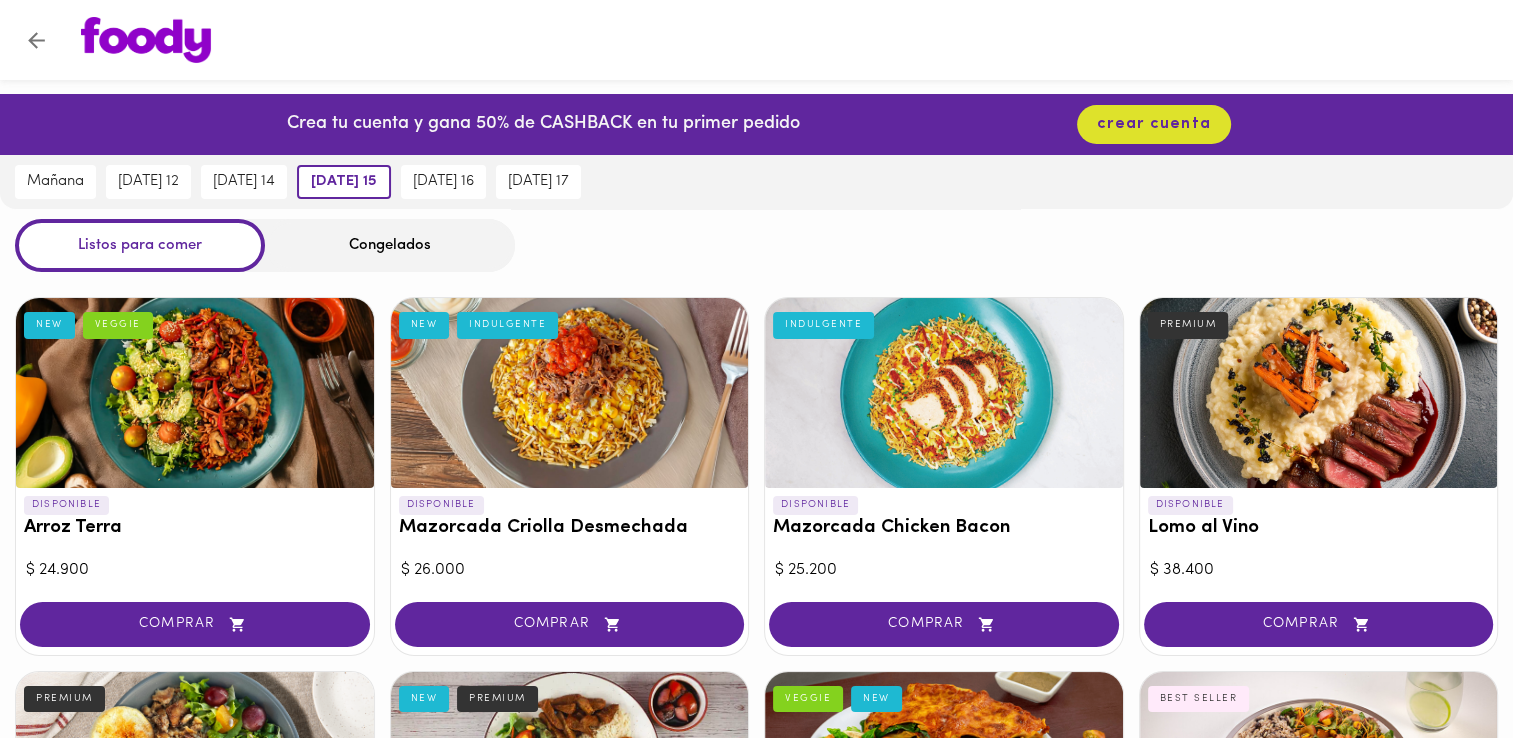 click at bounding box center (195, 393) 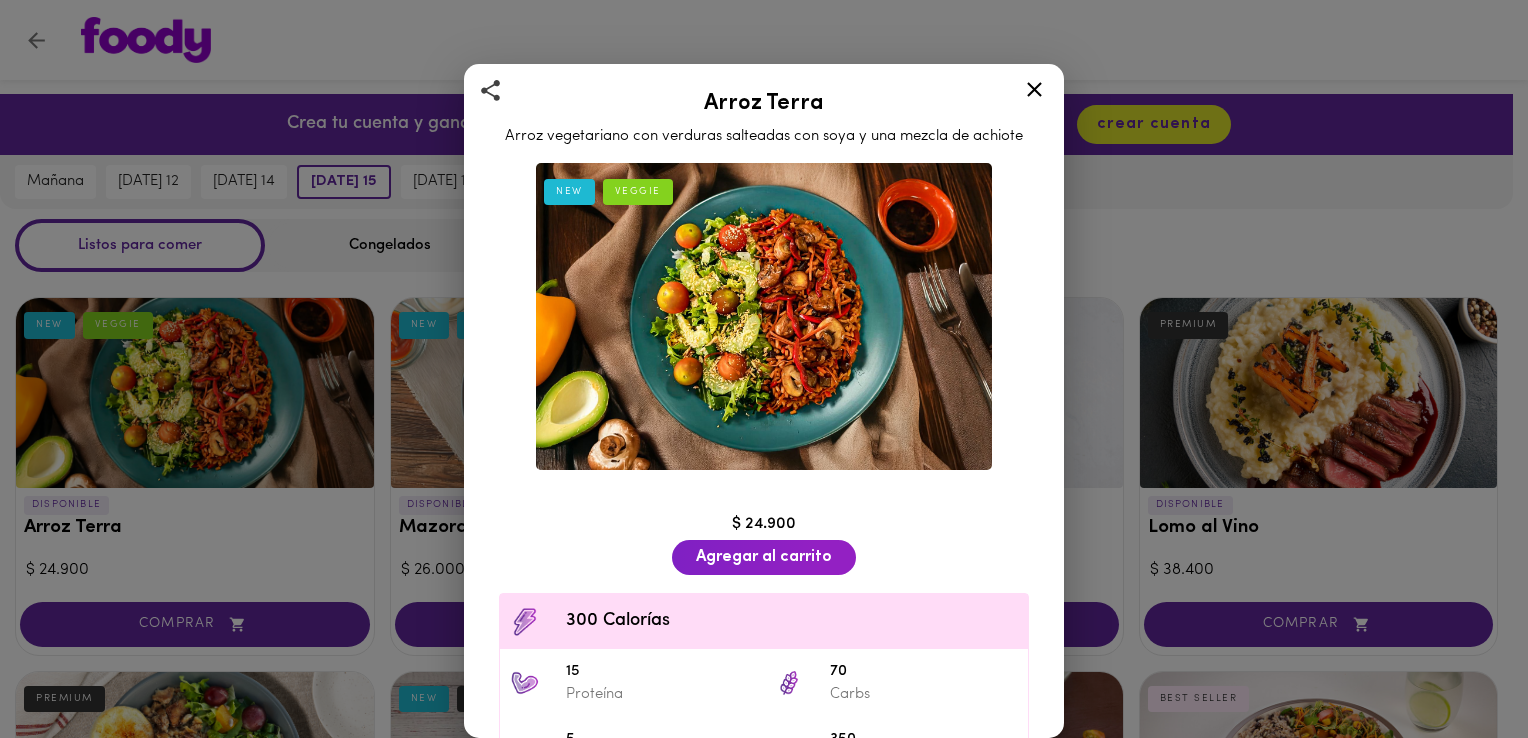 click 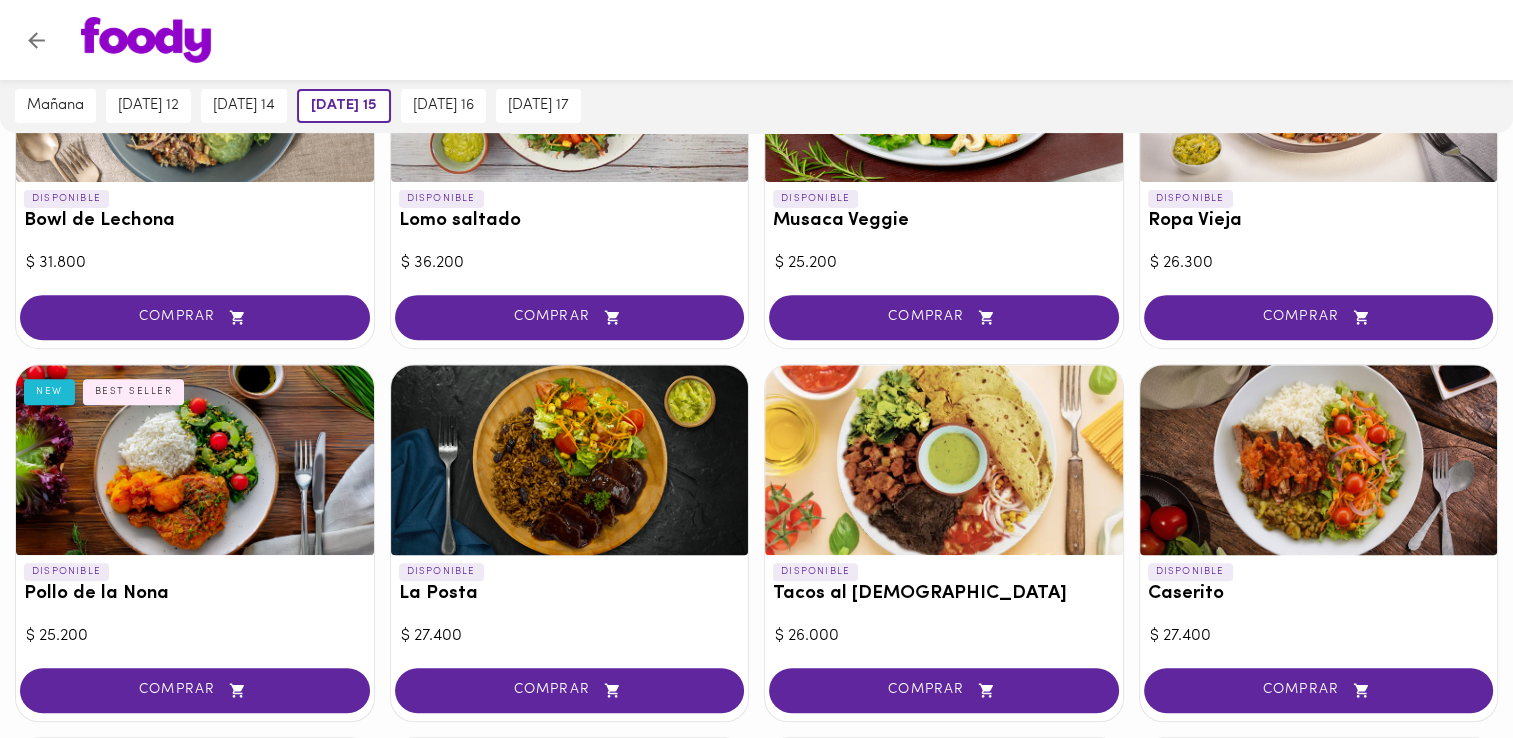 scroll, scrollTop: 700, scrollLeft: 0, axis: vertical 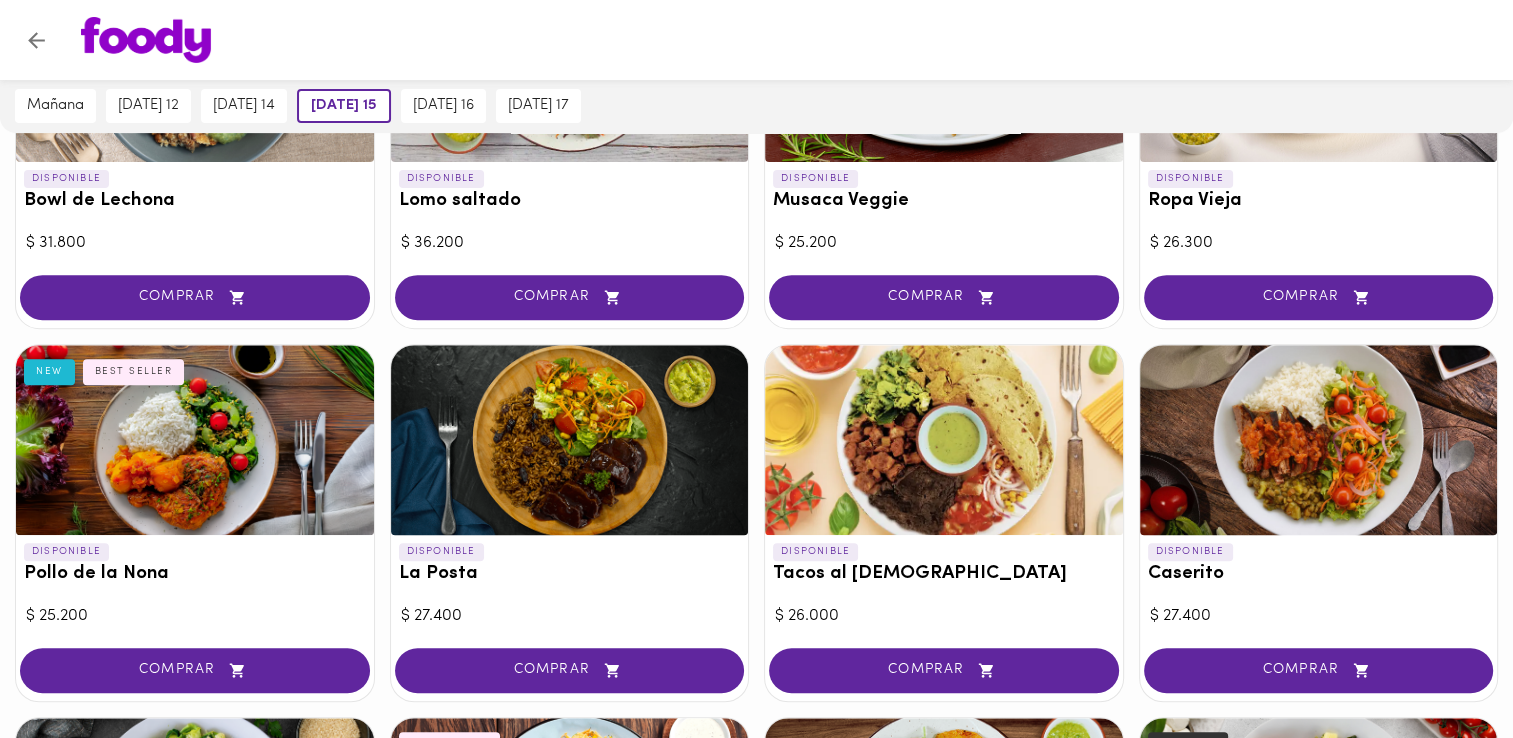 click at bounding box center (195, 440) 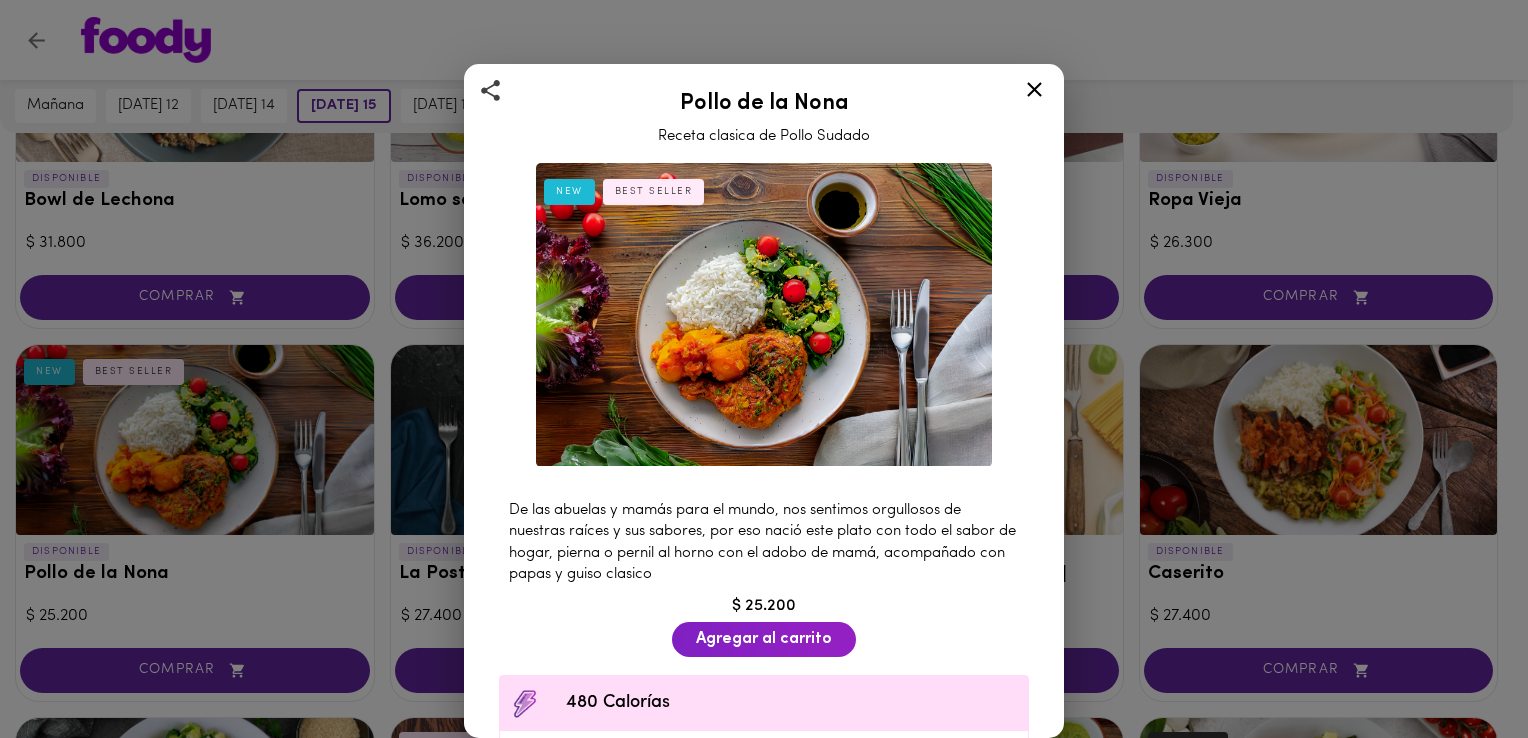 click 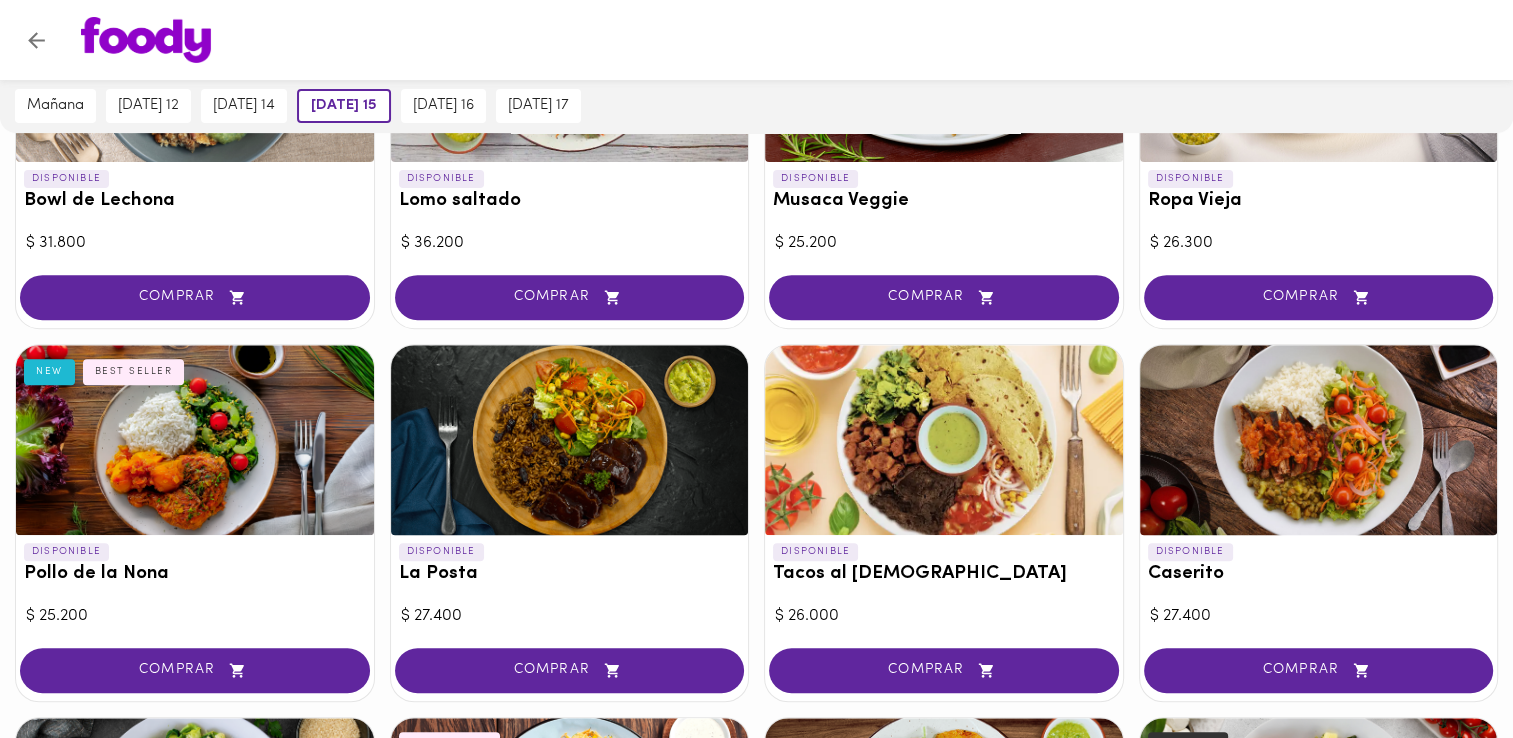 scroll, scrollTop: 669, scrollLeft: 0, axis: vertical 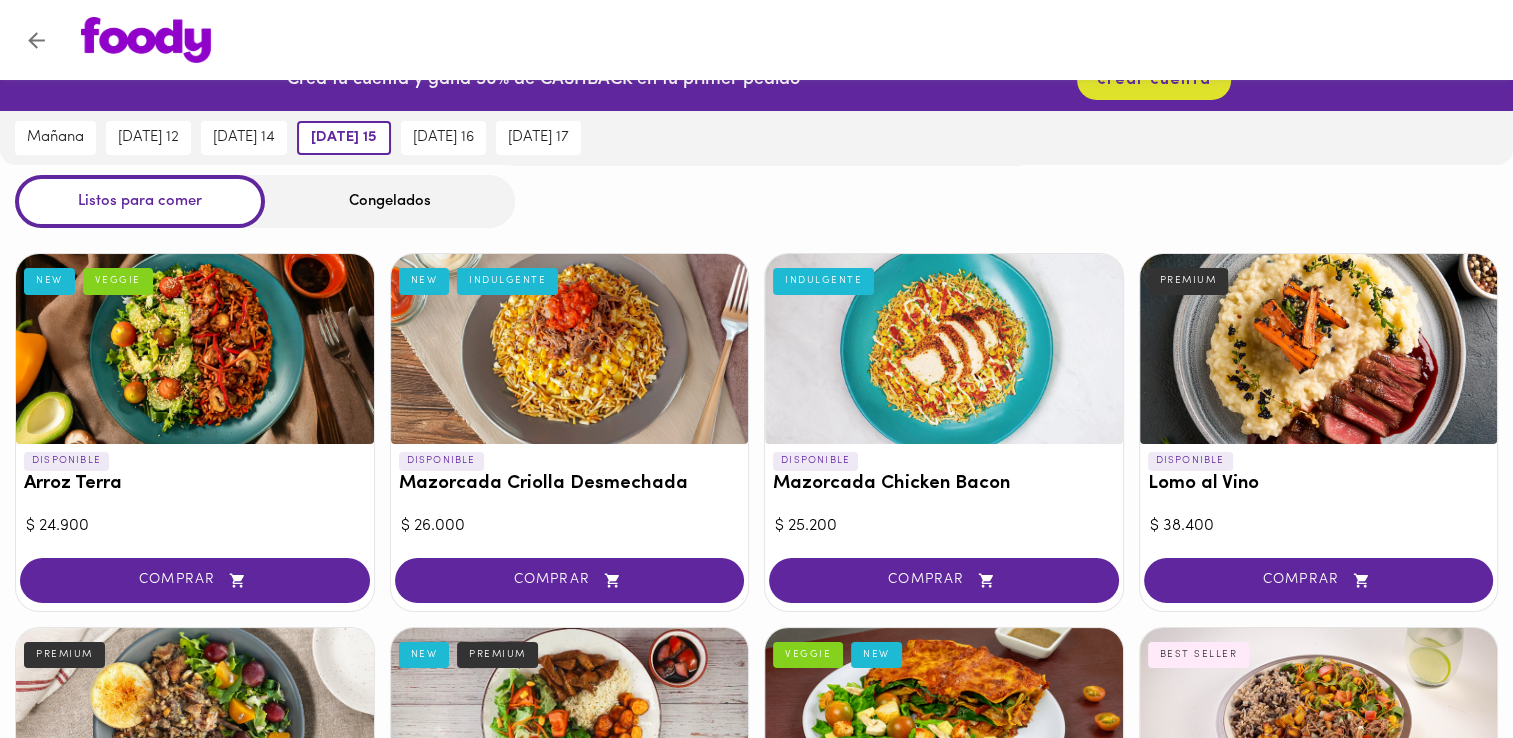 click at bounding box center [36, 40] 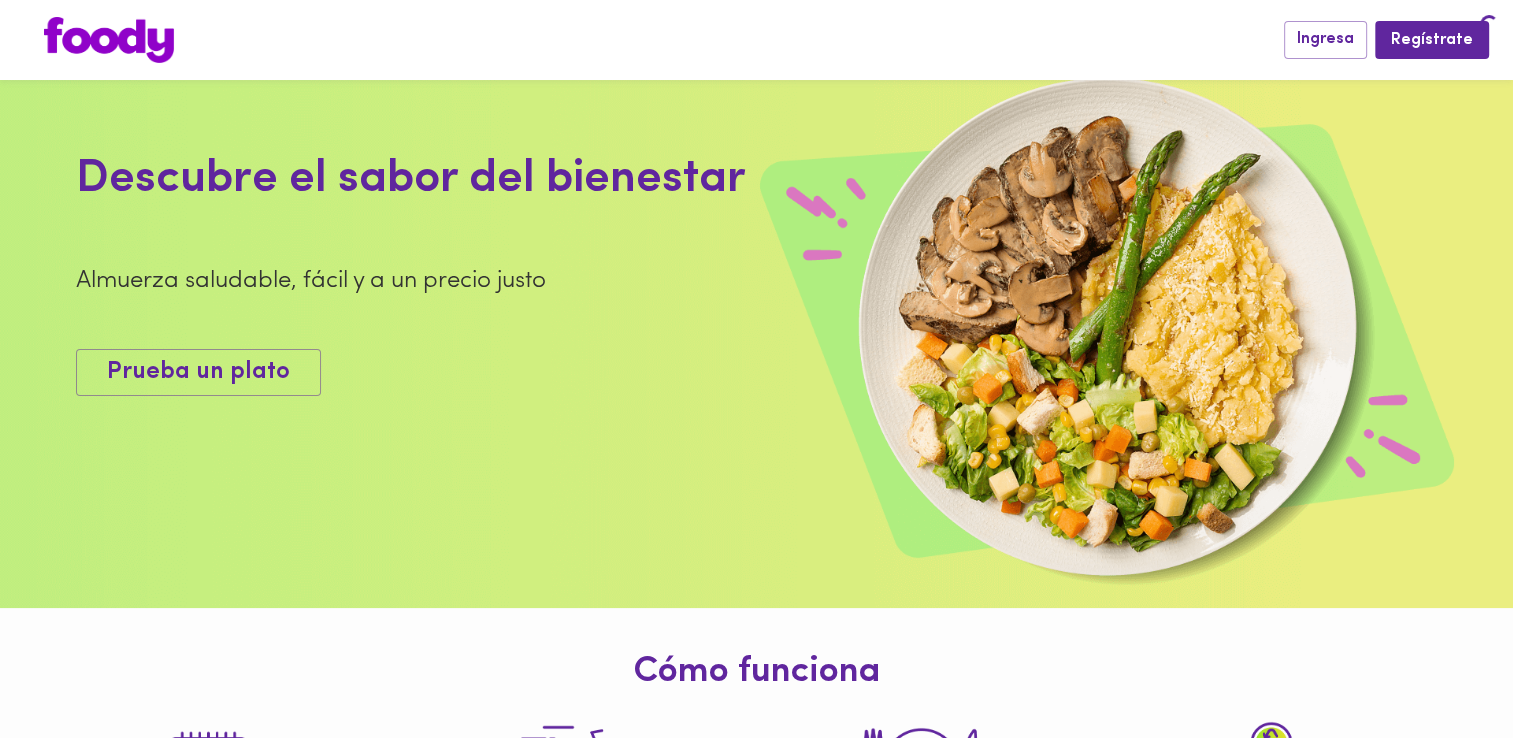 scroll, scrollTop: 0, scrollLeft: 0, axis: both 